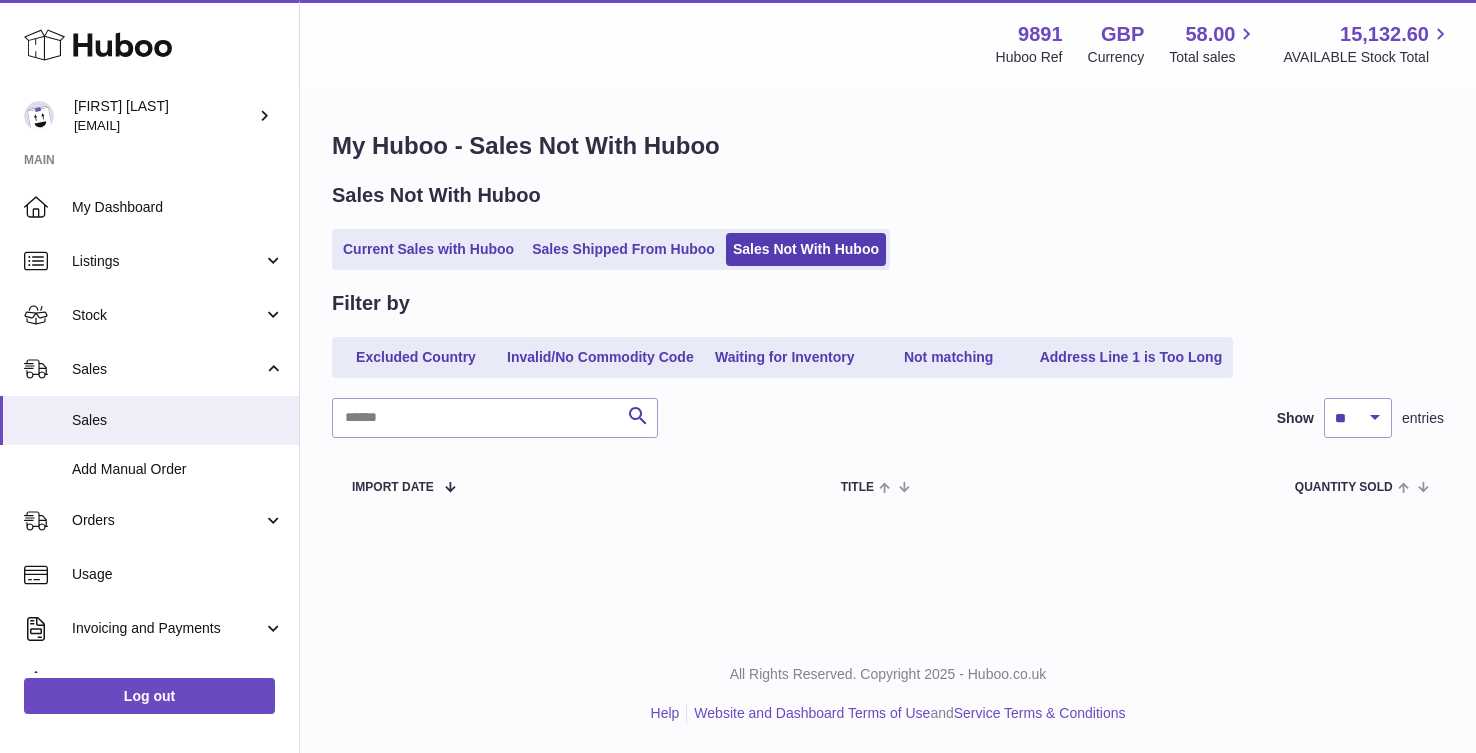 scroll, scrollTop: 0, scrollLeft: 0, axis: both 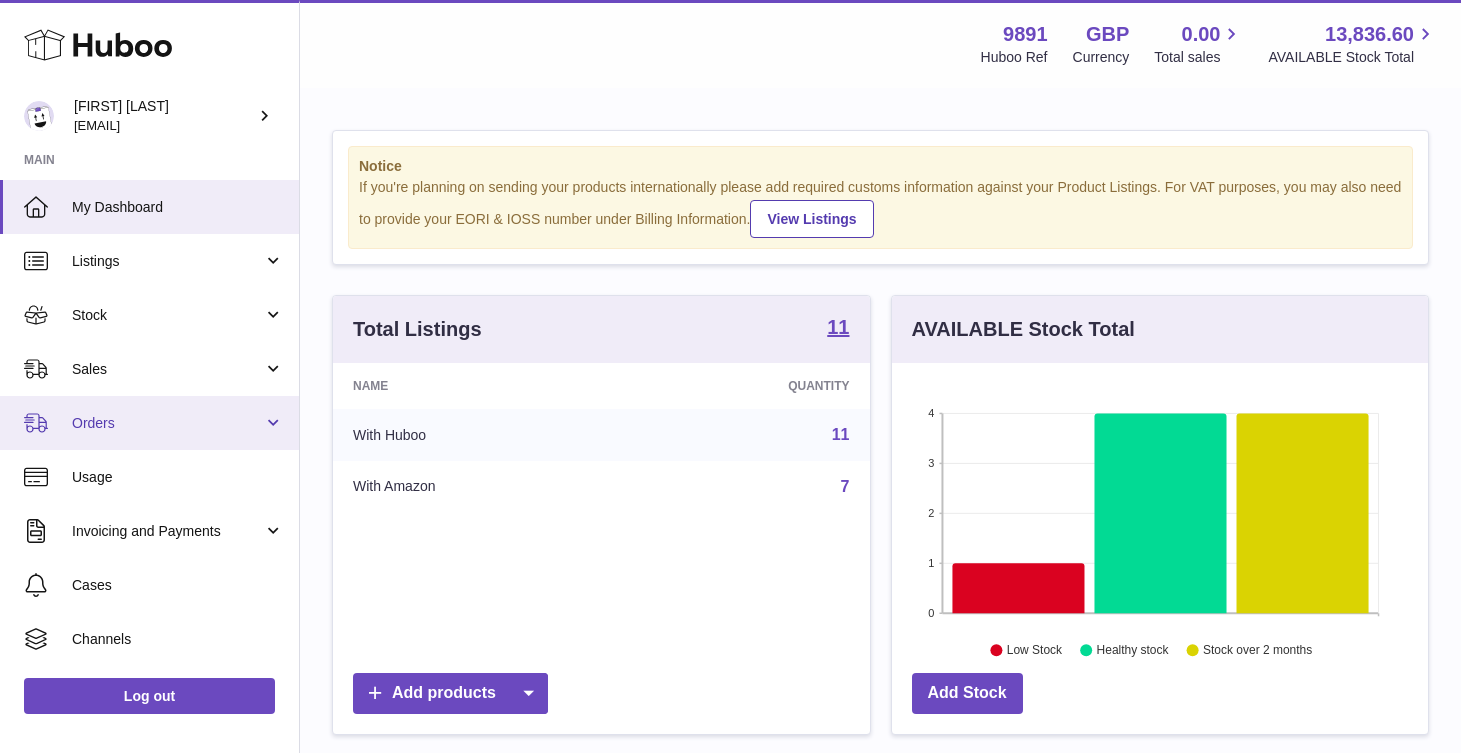 click on "Orders" at bounding box center (167, 423) 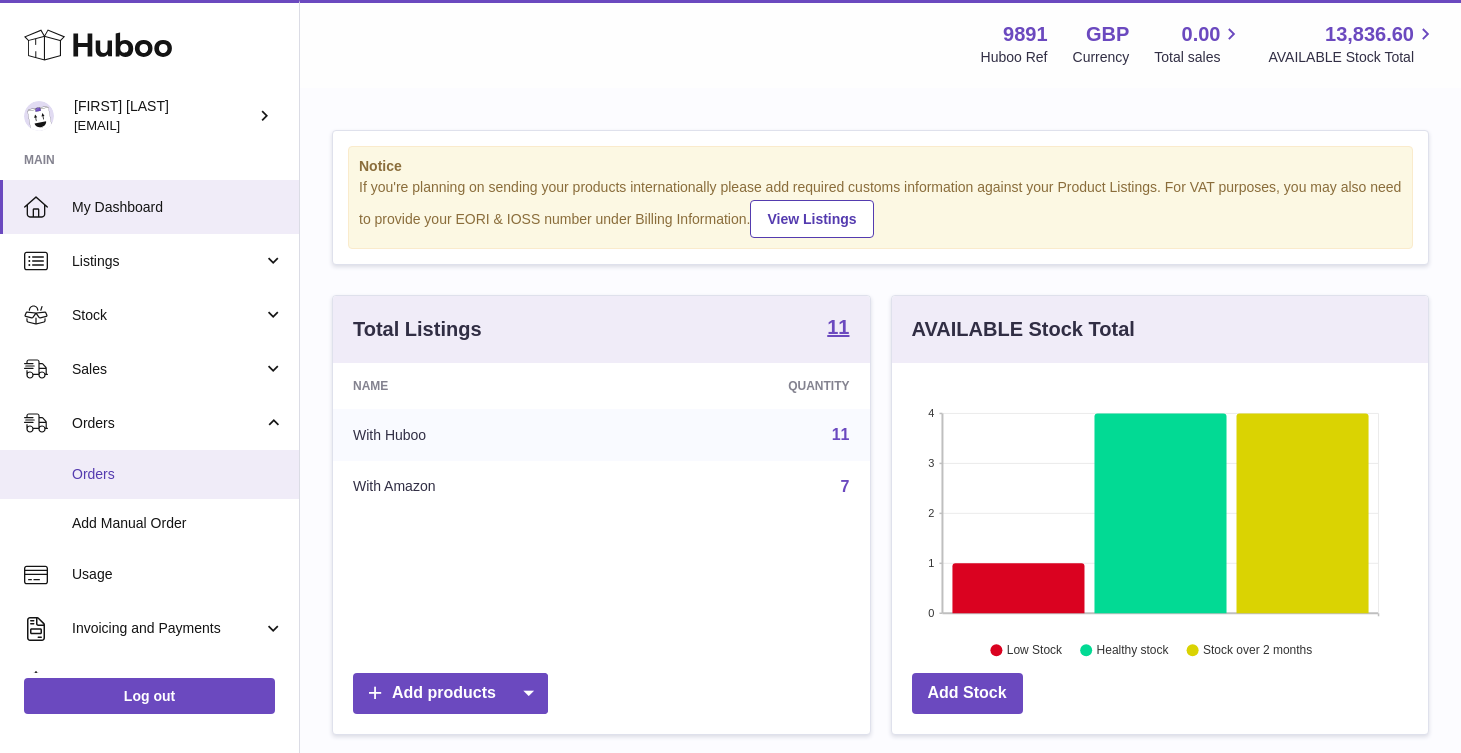 click on "Orders" at bounding box center (178, 474) 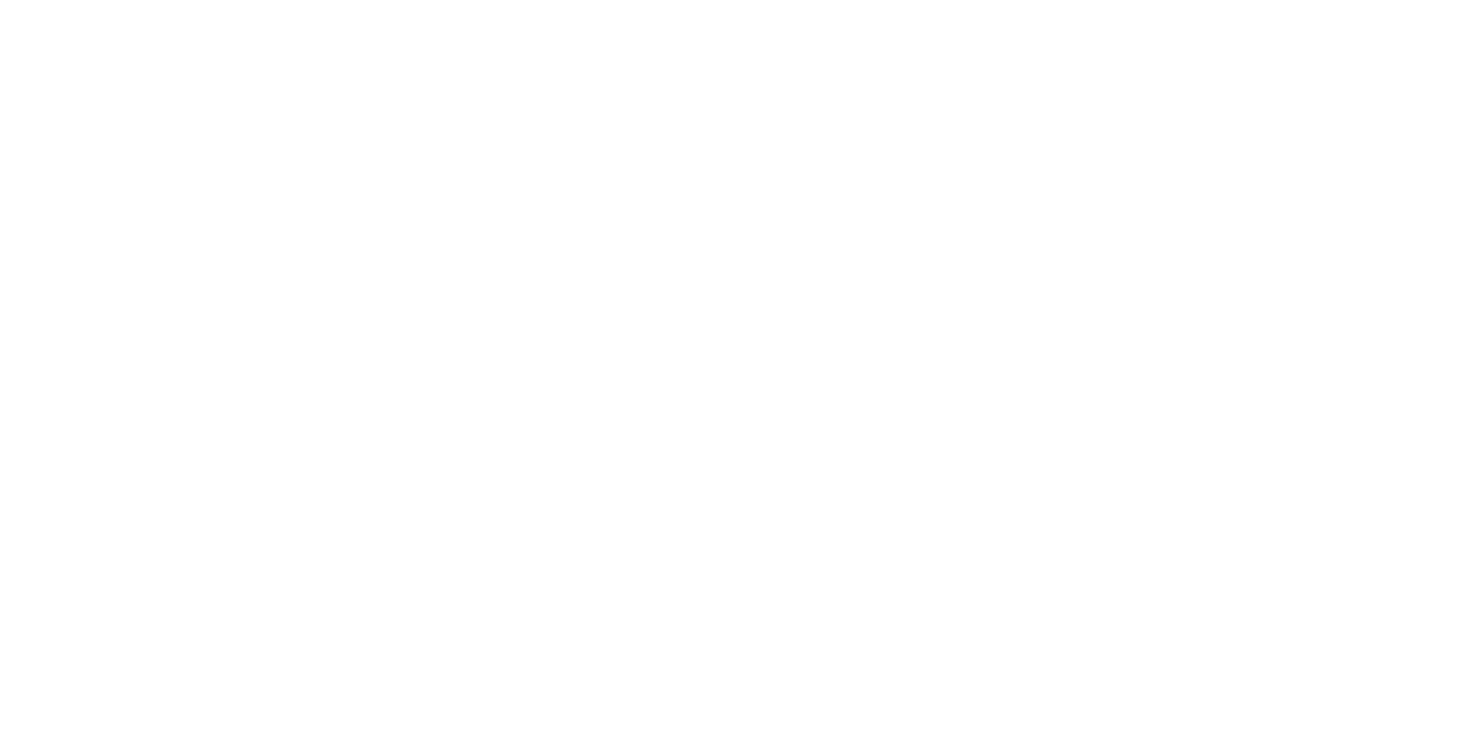 scroll, scrollTop: 0, scrollLeft: 0, axis: both 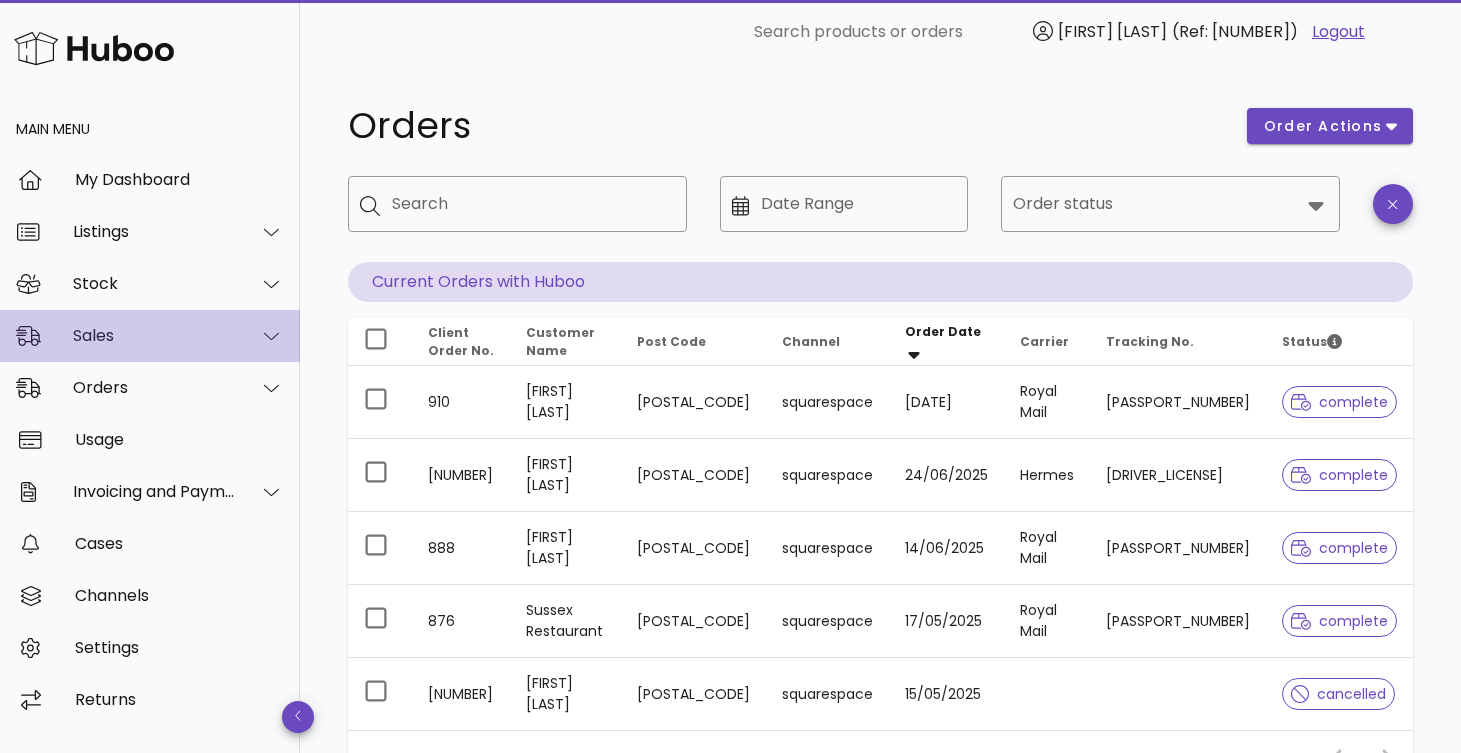 click on "Sales" at bounding box center (154, 335) 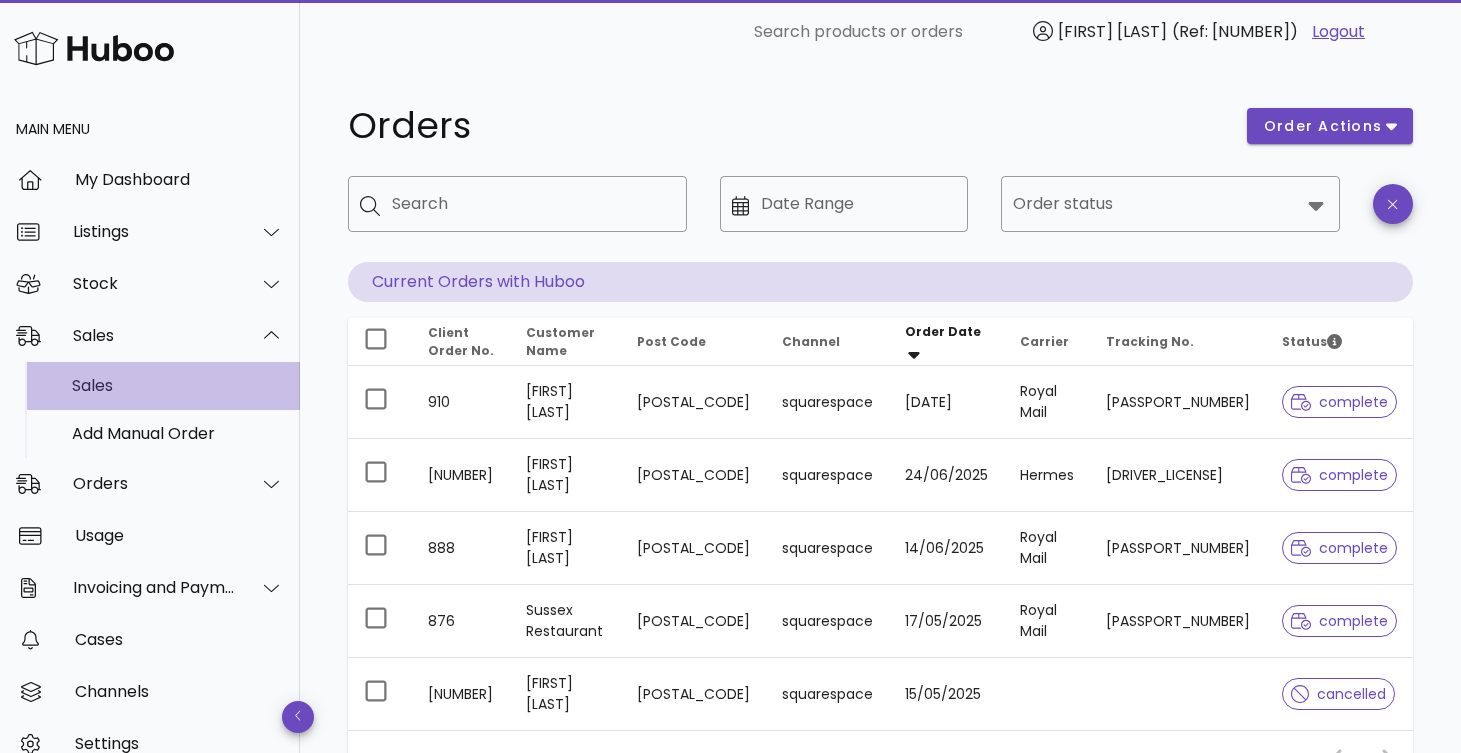 click on "Sales" at bounding box center [178, 385] 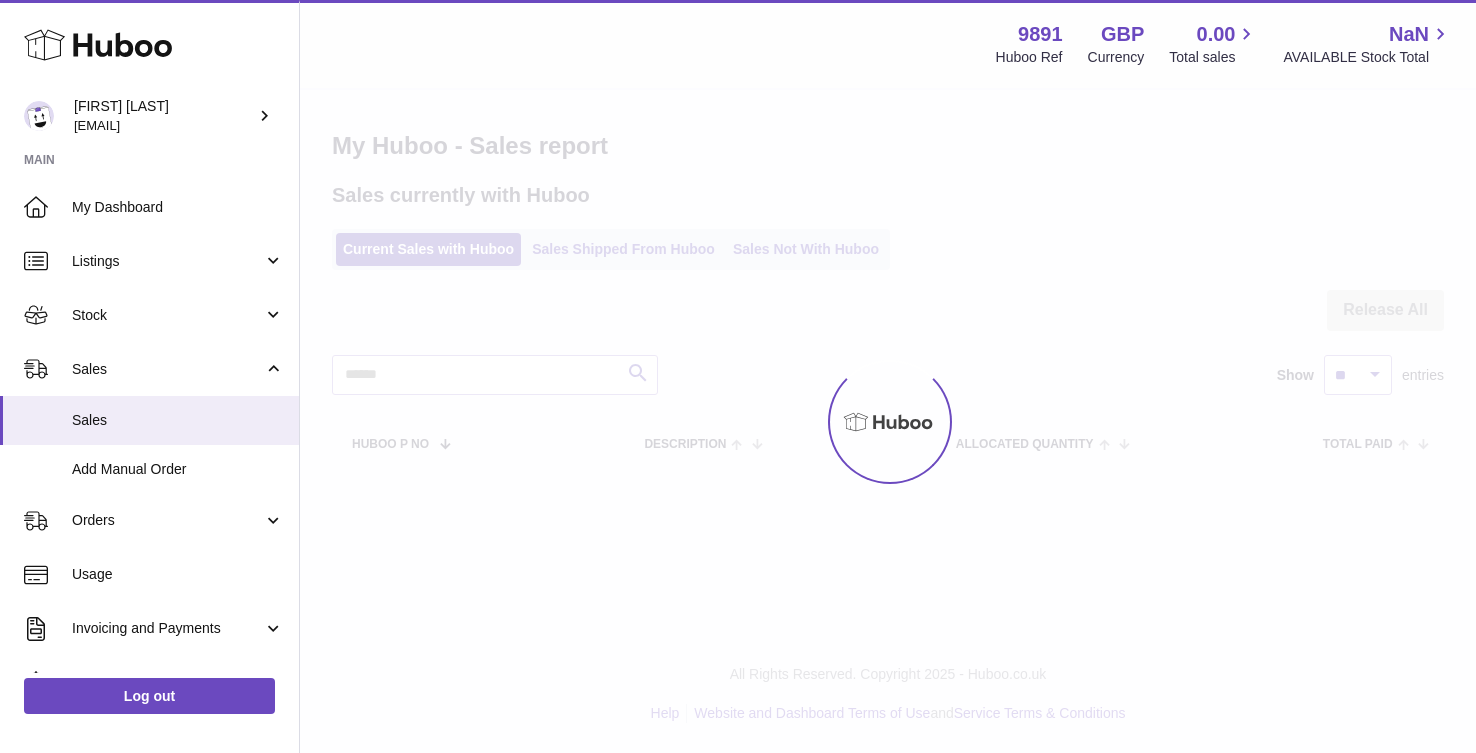 scroll, scrollTop: 0, scrollLeft: 0, axis: both 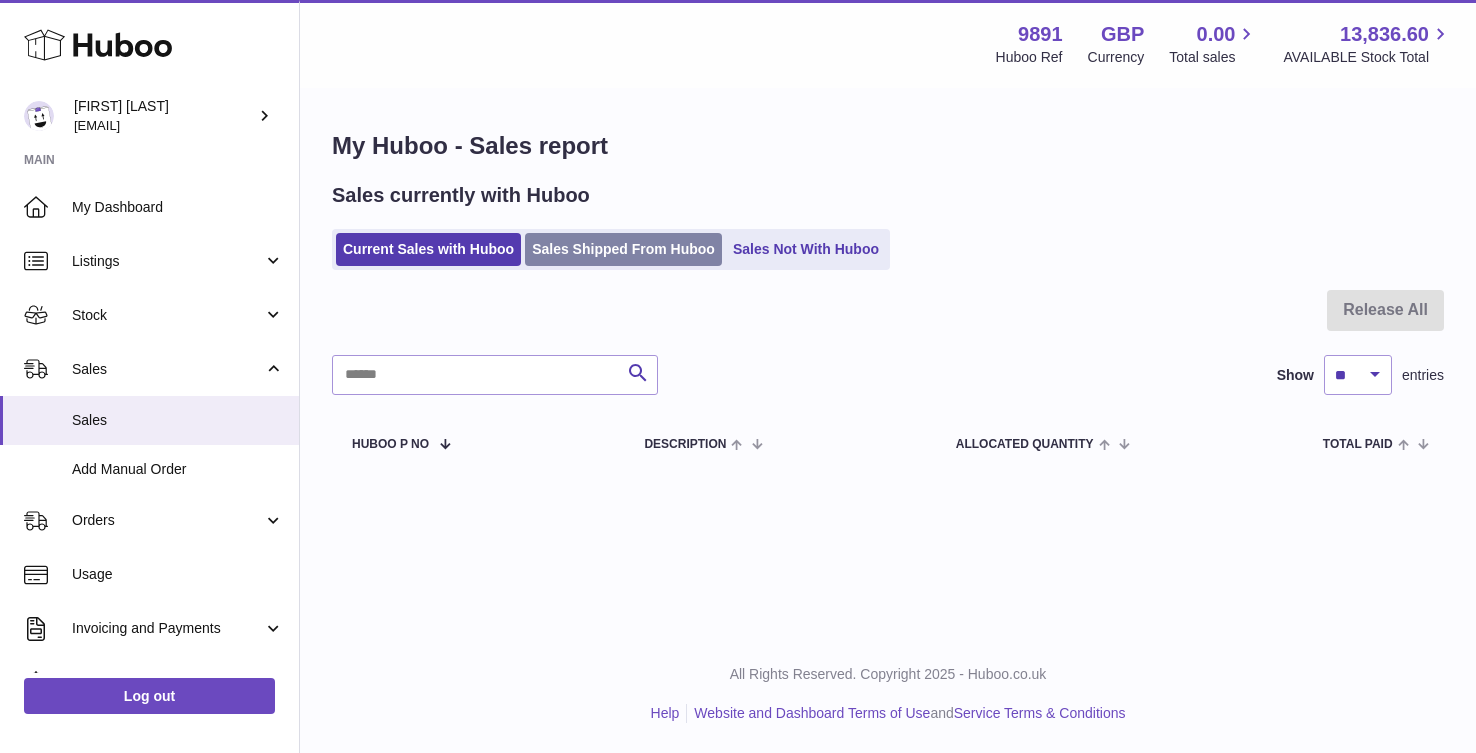 click on "Sales Shipped From Huboo" at bounding box center [623, 249] 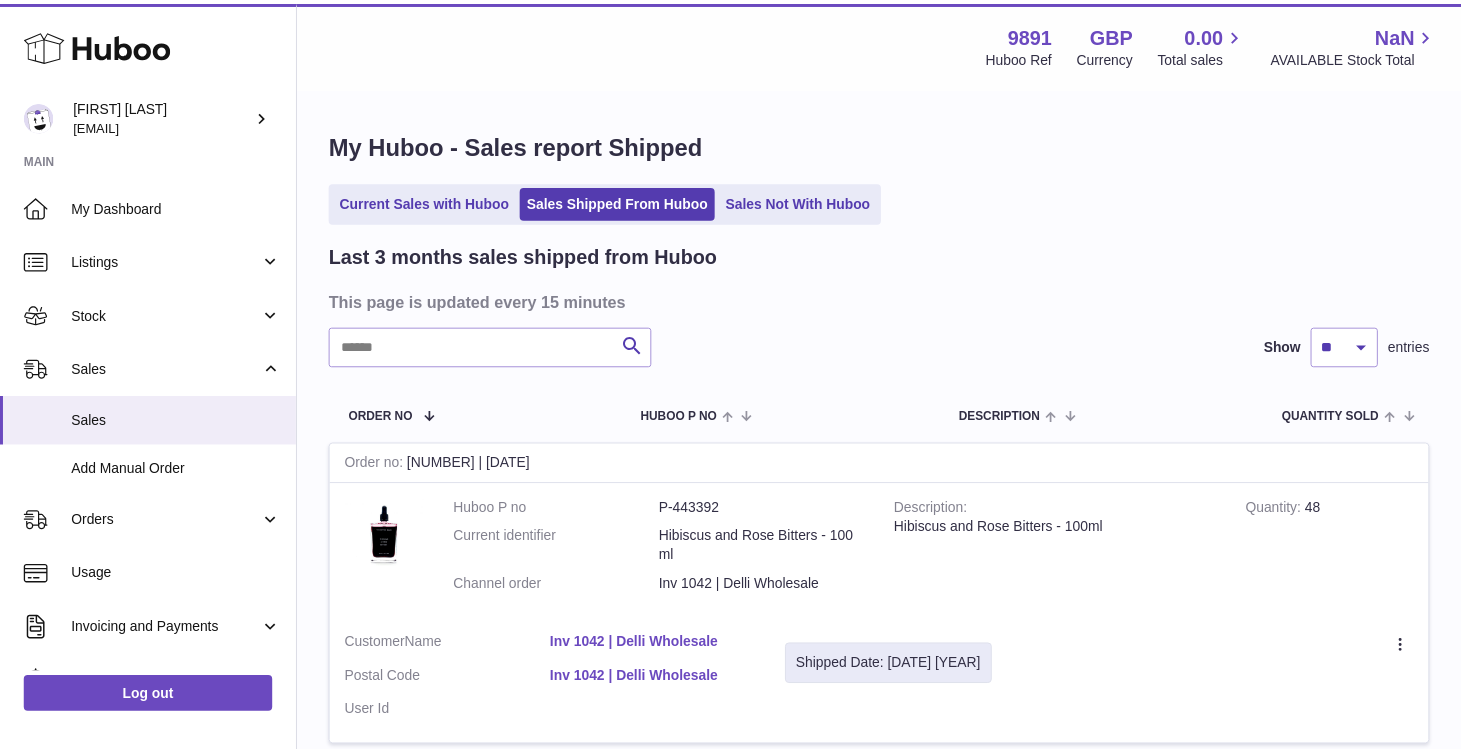 scroll, scrollTop: 0, scrollLeft: 0, axis: both 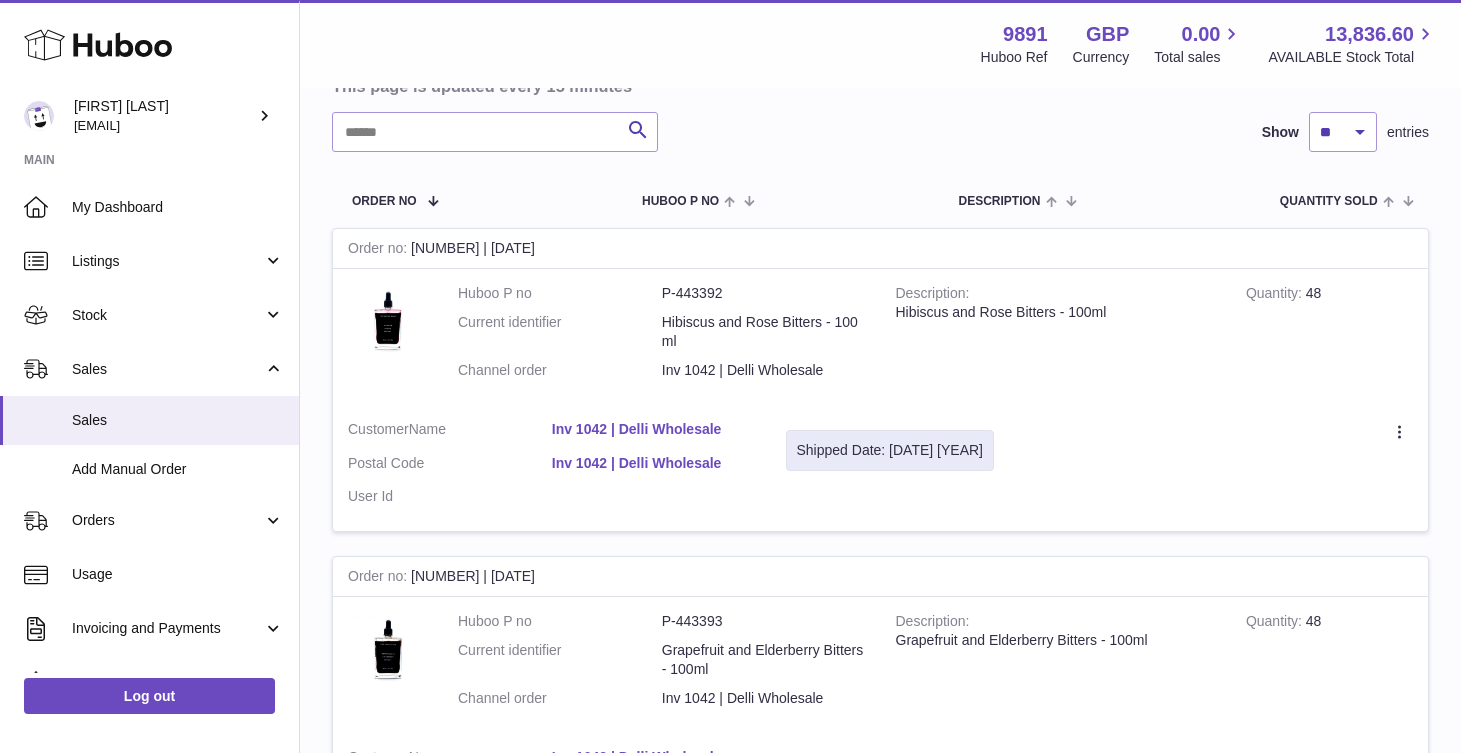 click on "Inv 1042 | Delli Wholesale" at bounding box center [654, 429] 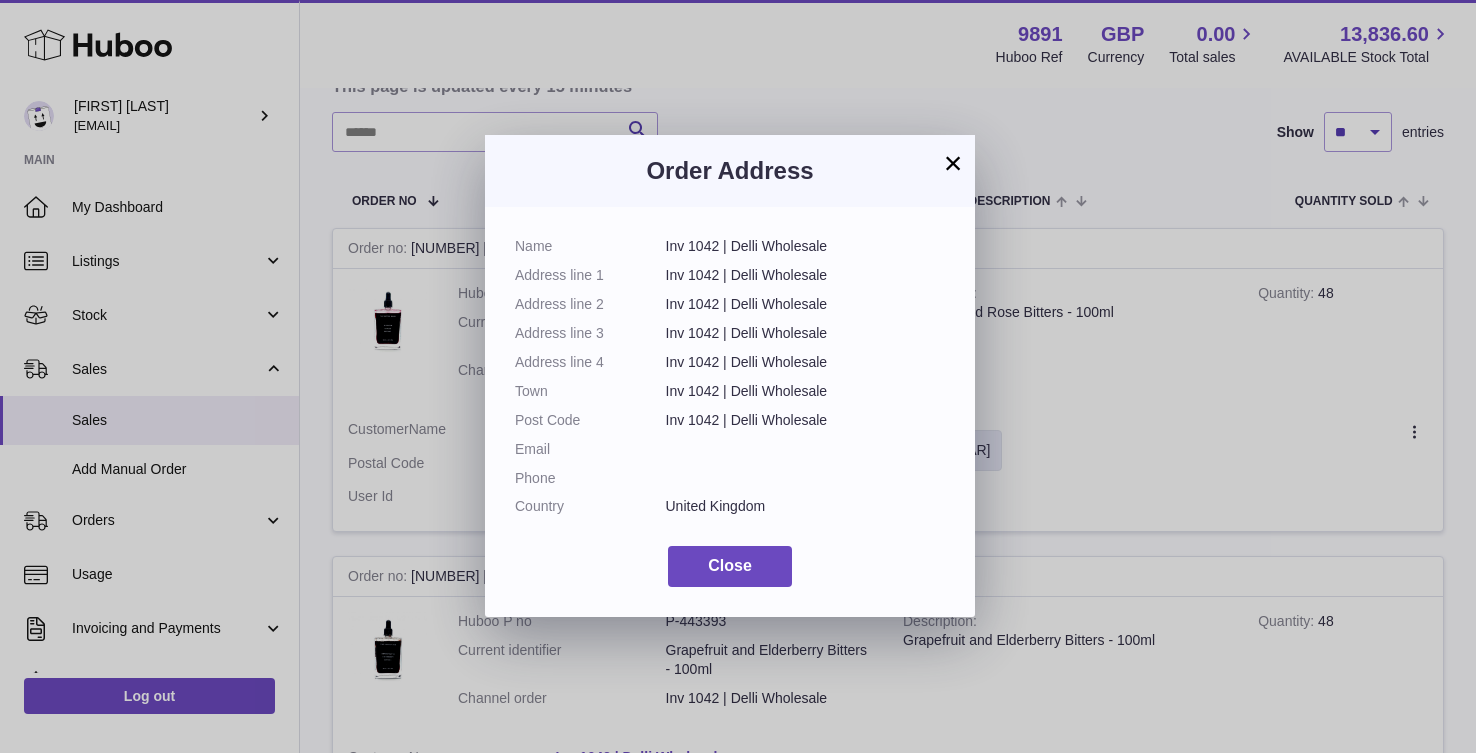 click on "×" at bounding box center (953, 163) 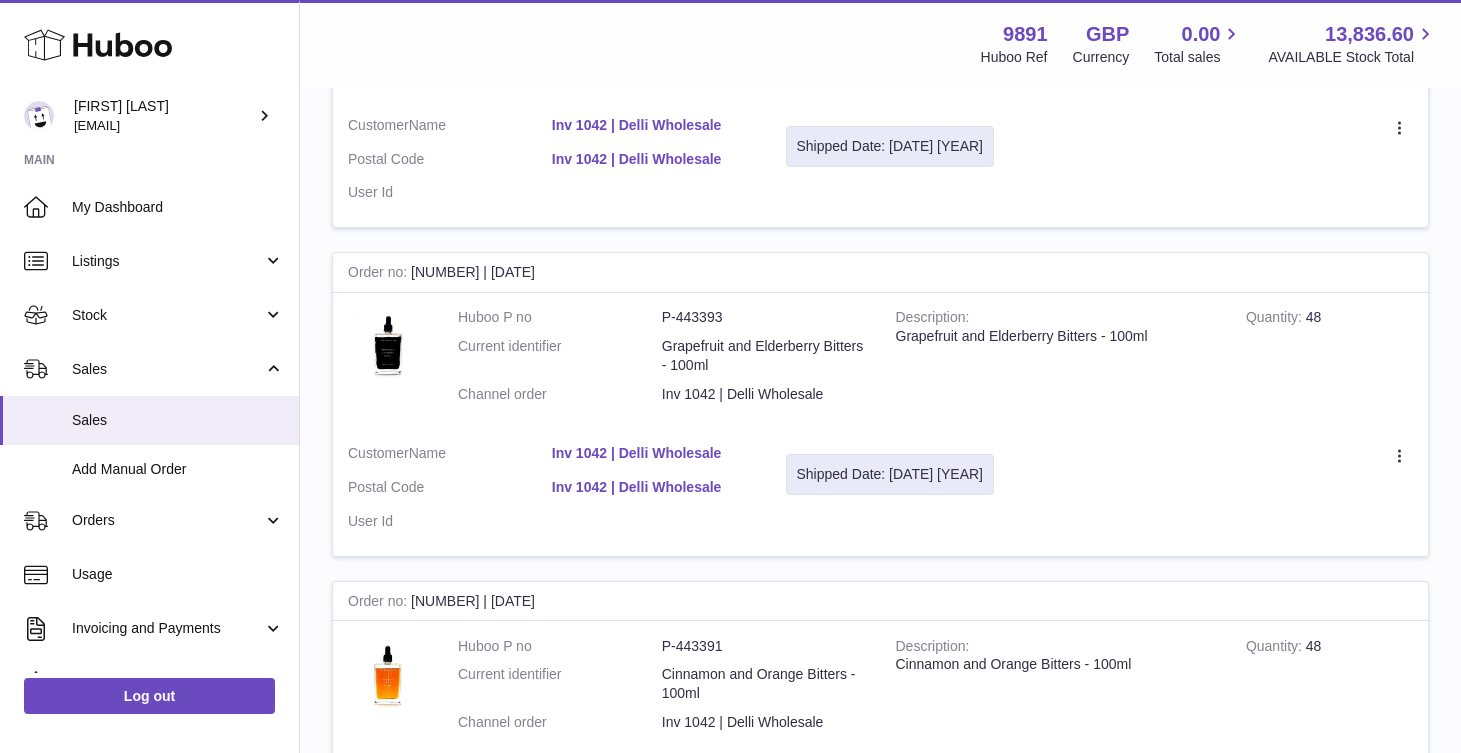 scroll, scrollTop: 0, scrollLeft: 0, axis: both 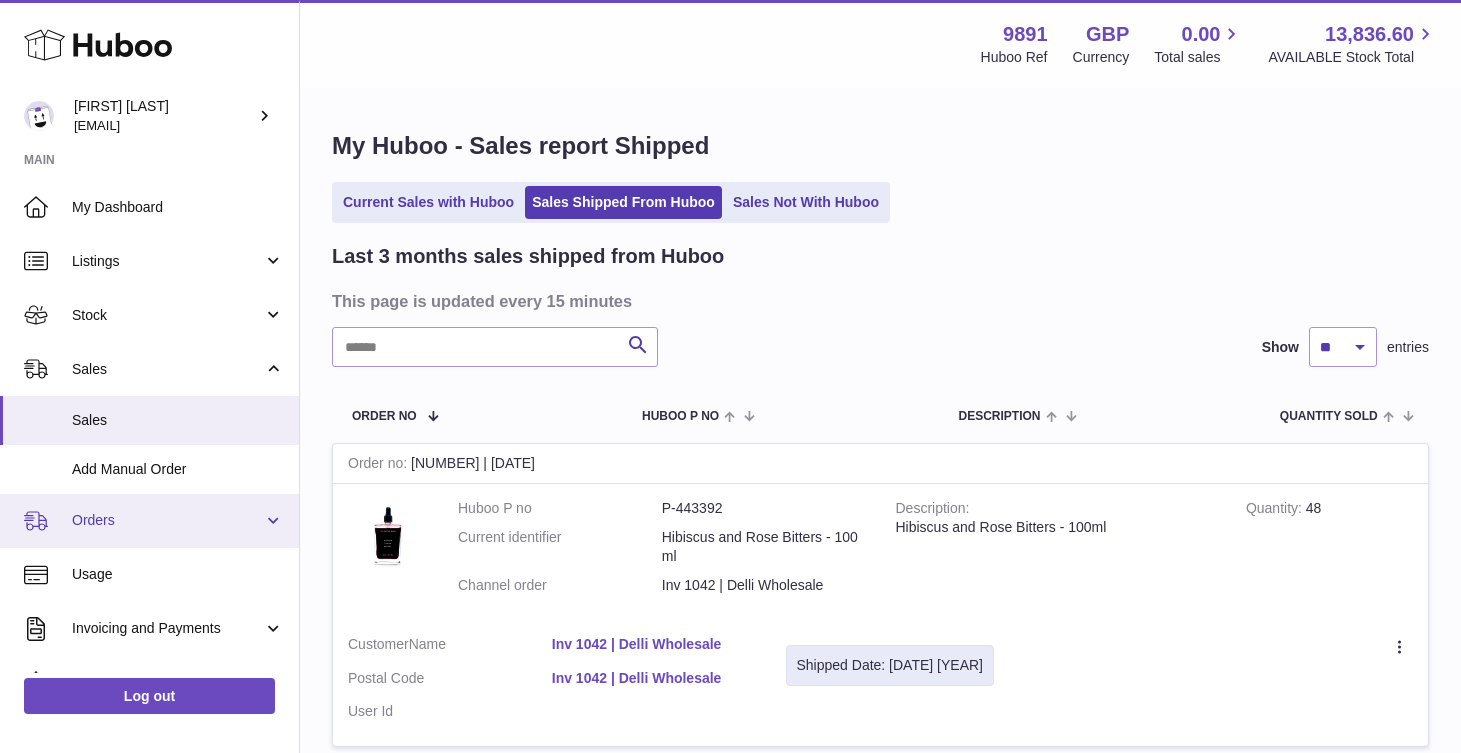 click on "Orders" at bounding box center [167, 520] 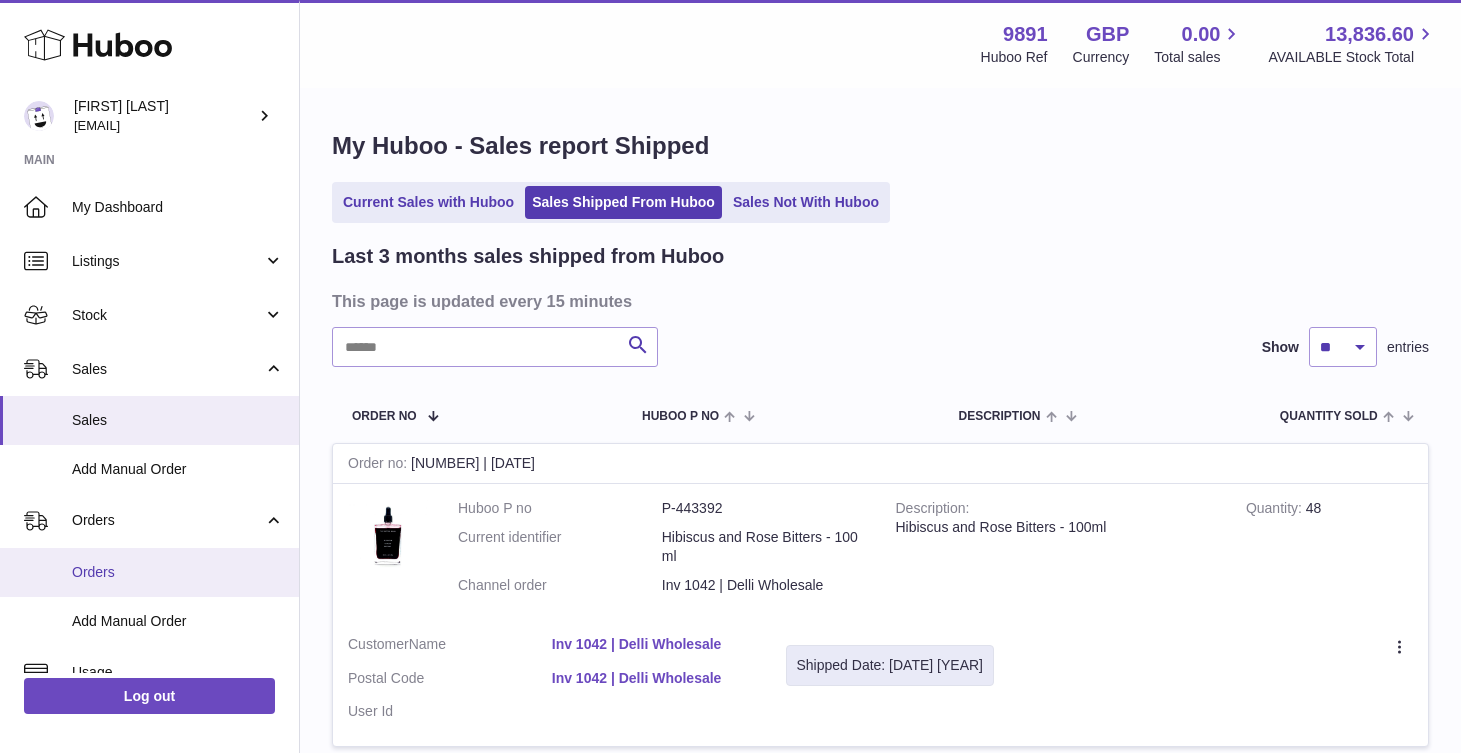 click on "Orders" at bounding box center [149, 572] 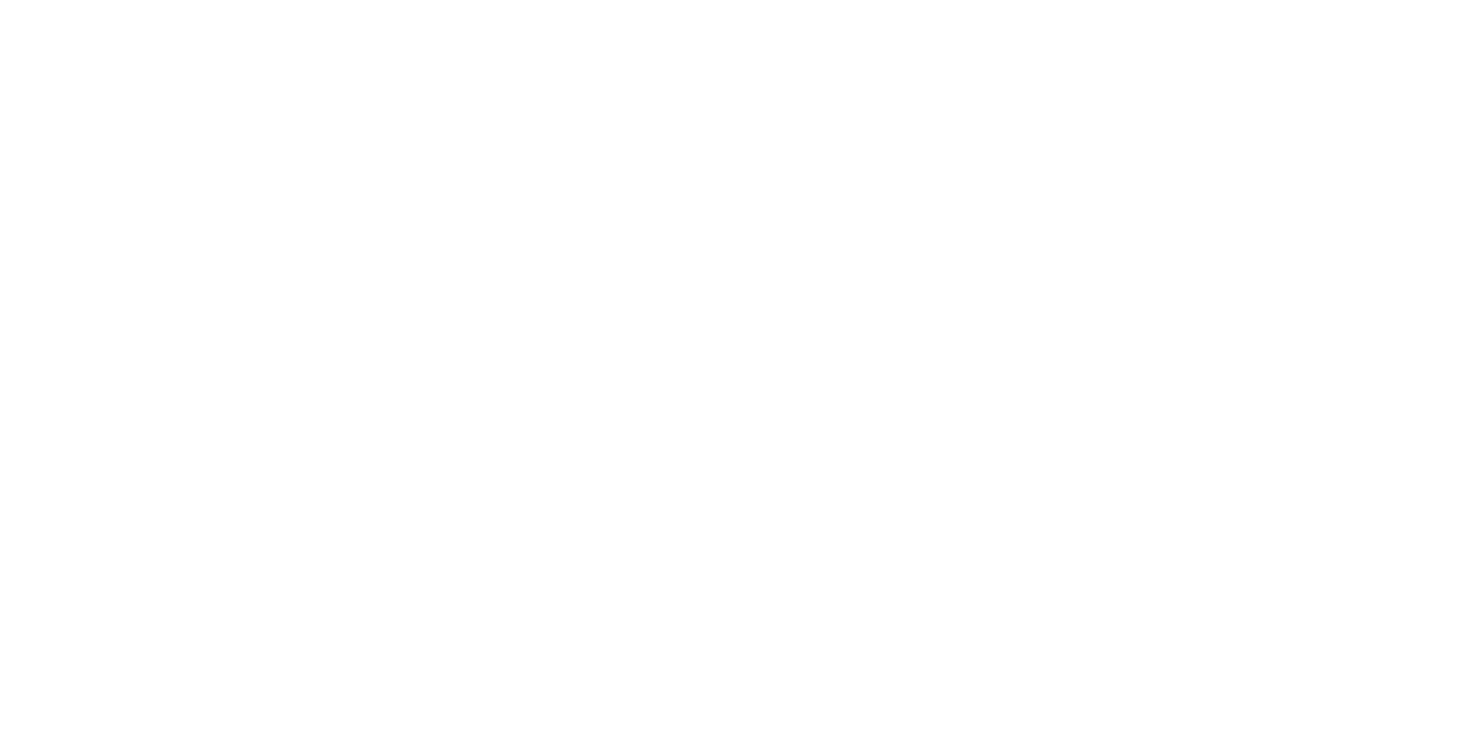 scroll, scrollTop: 0, scrollLeft: 0, axis: both 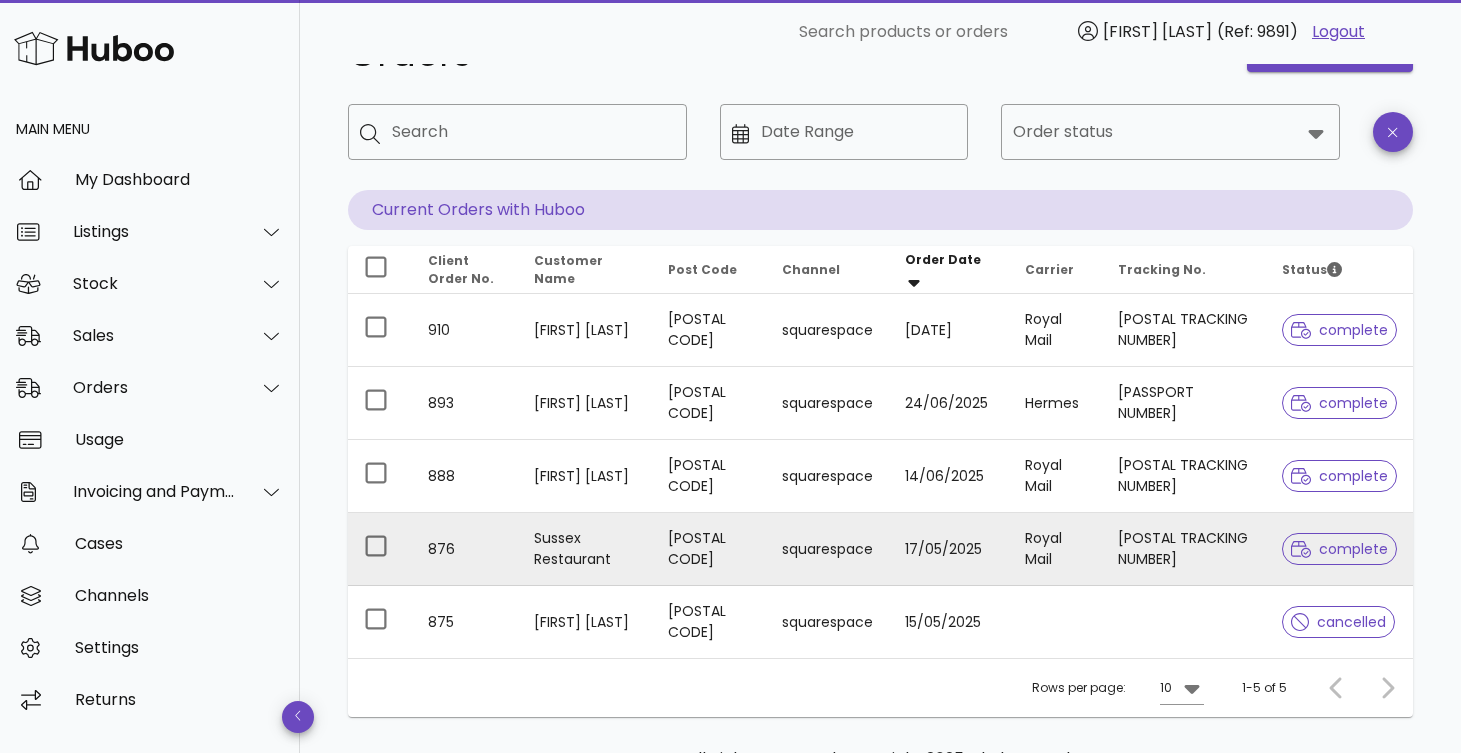 click on "Sussex Restaurant" at bounding box center [585, 549] 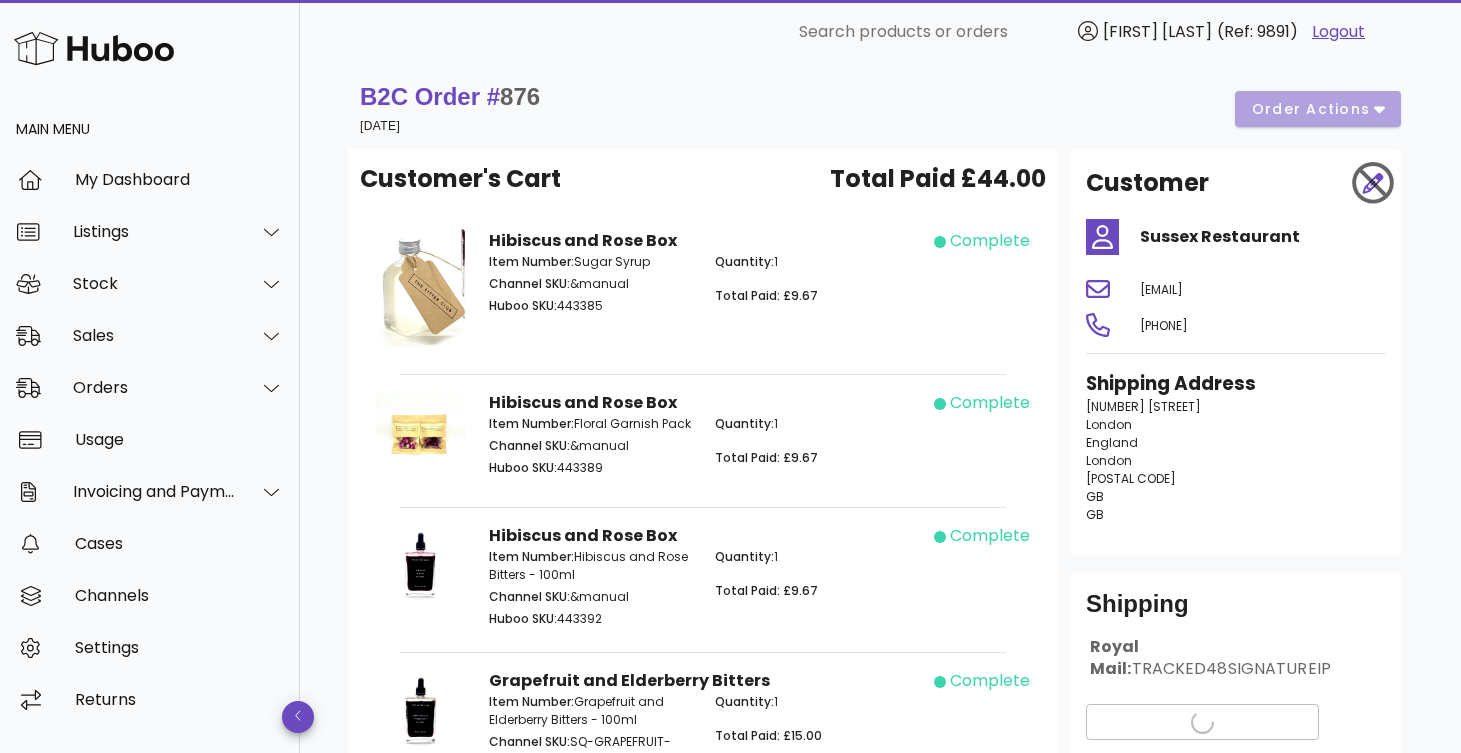 scroll, scrollTop: 0, scrollLeft: 0, axis: both 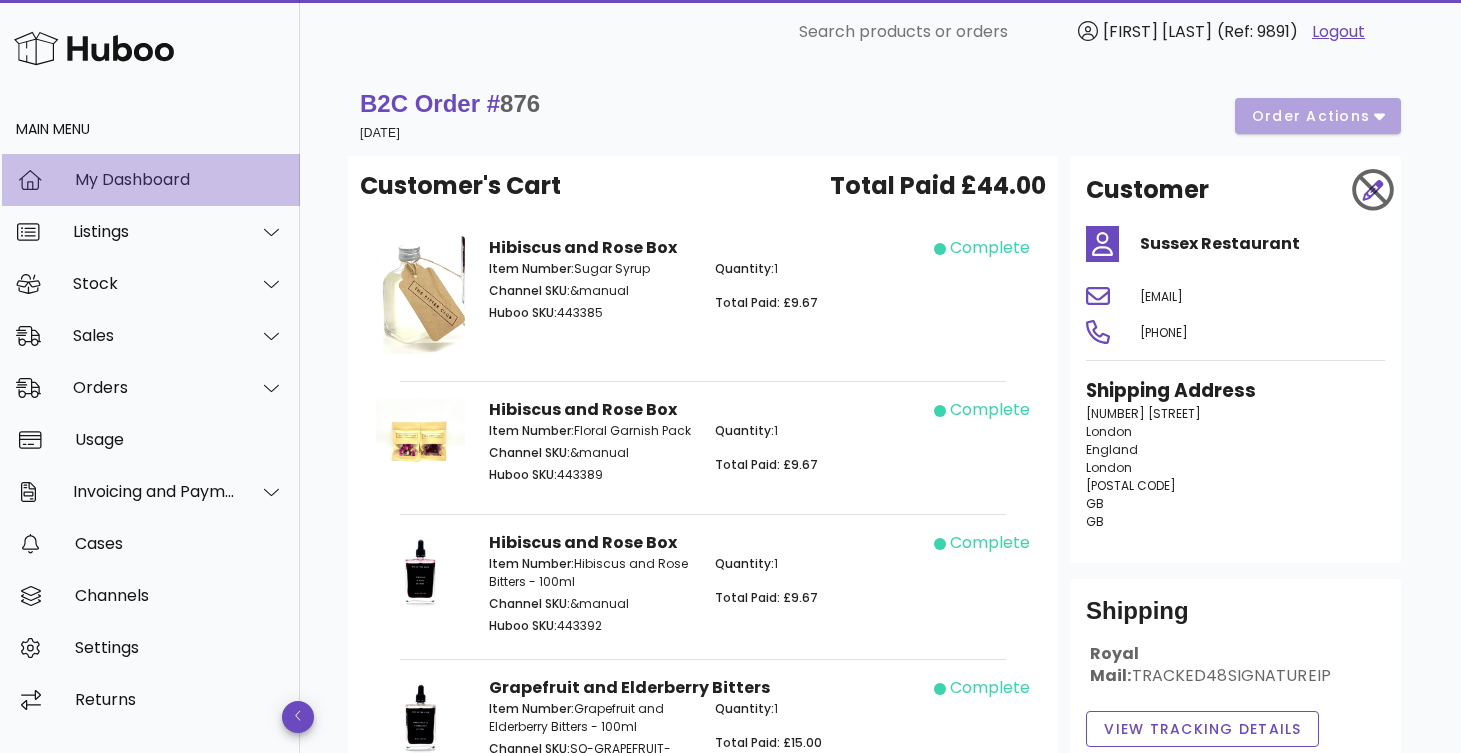 click on "My Dashboard" at bounding box center (179, 179) 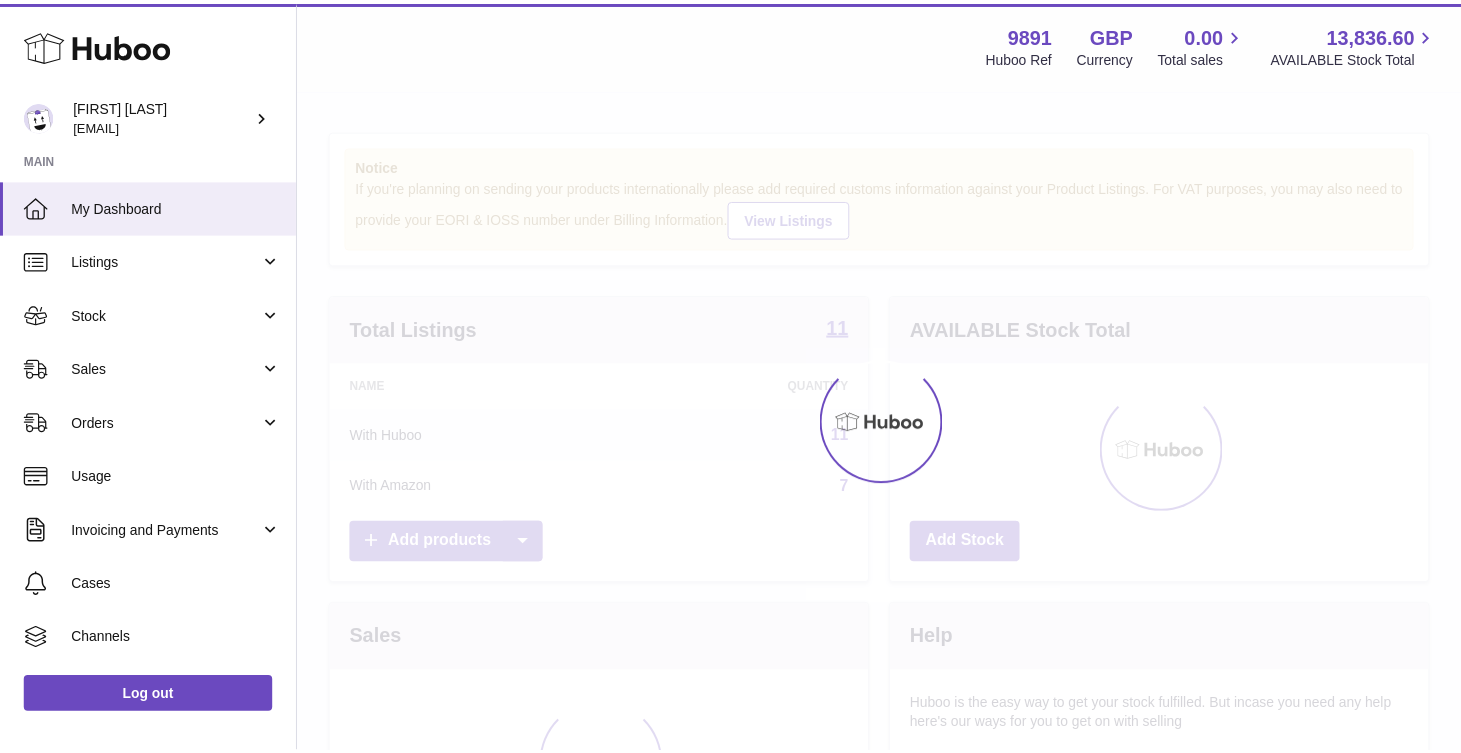 scroll, scrollTop: 0, scrollLeft: 0, axis: both 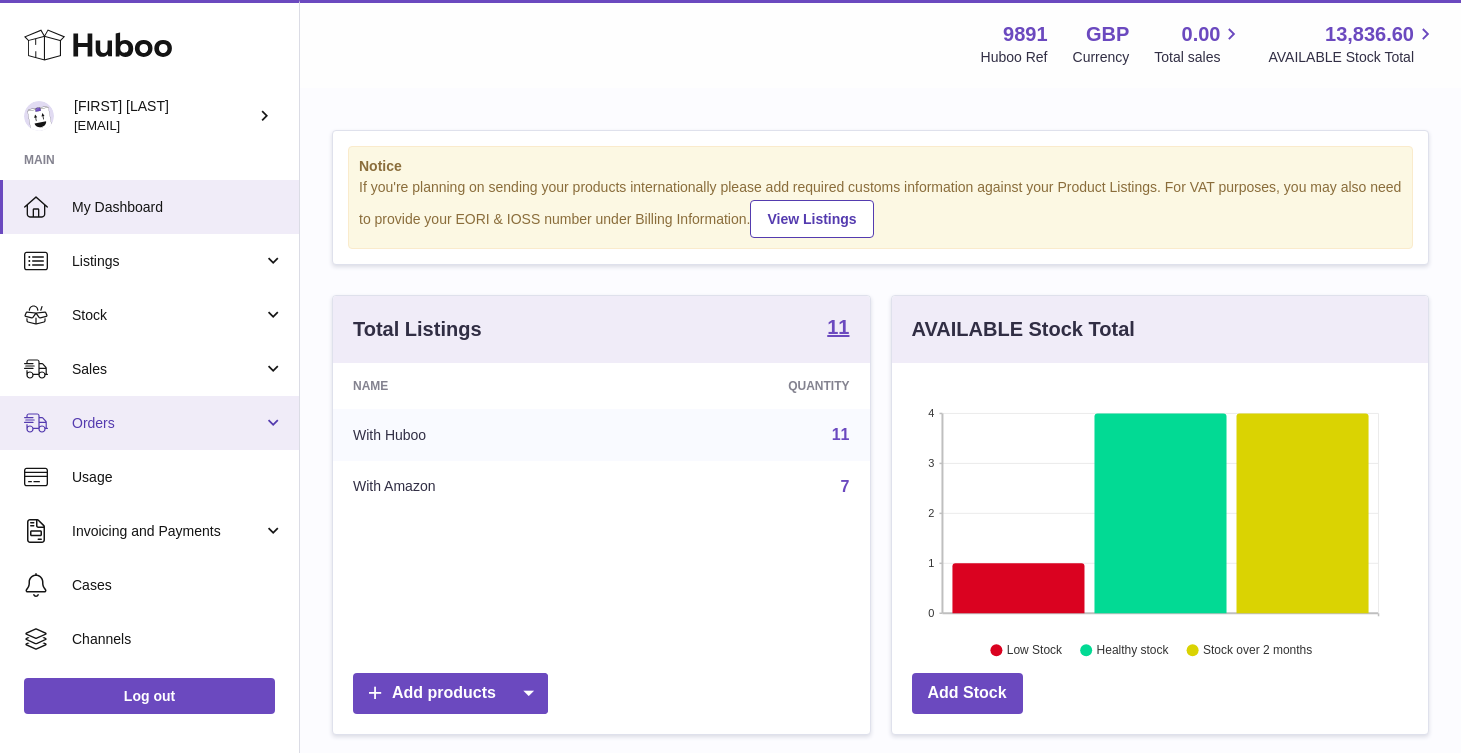 click on "Orders" at bounding box center [149, 423] 